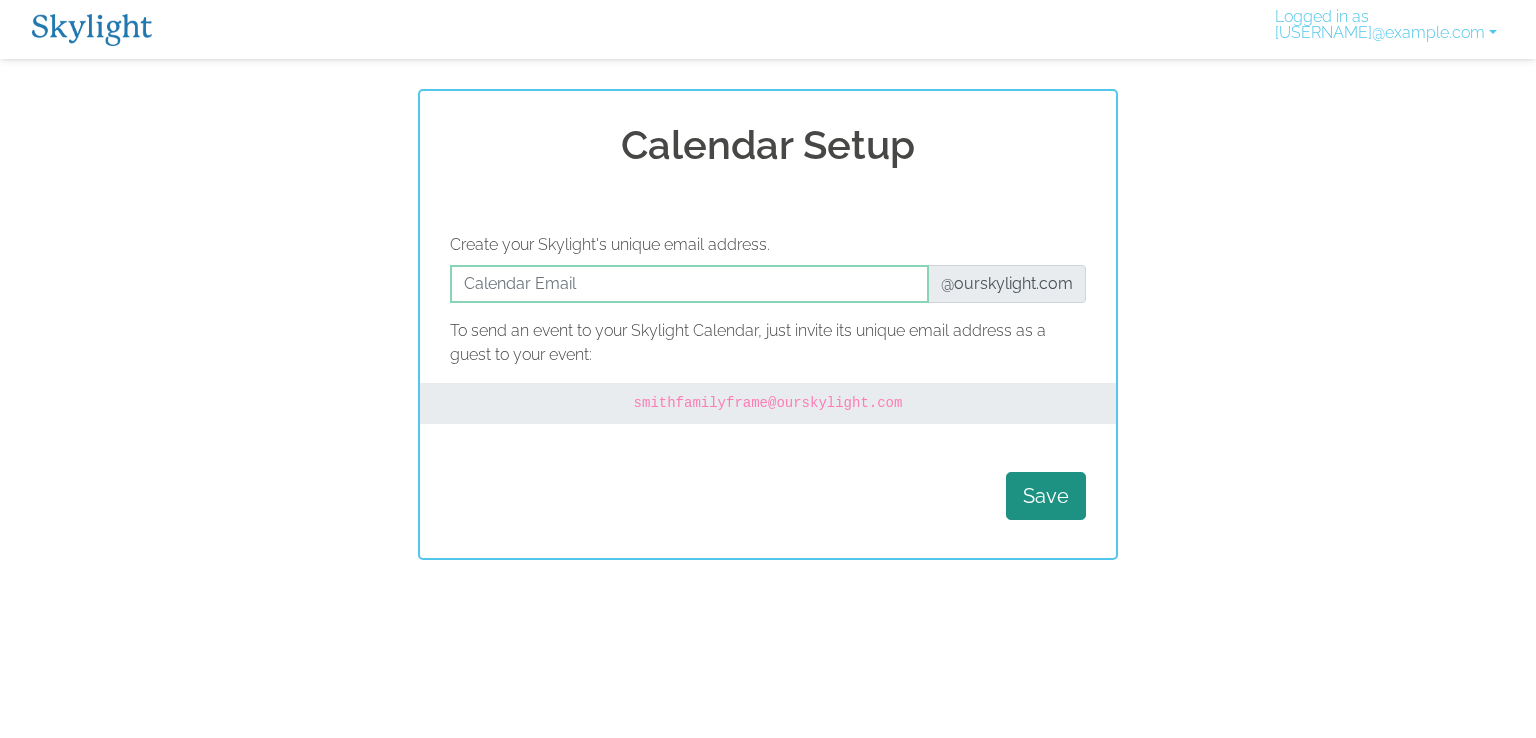 scroll, scrollTop: 0, scrollLeft: 0, axis: both 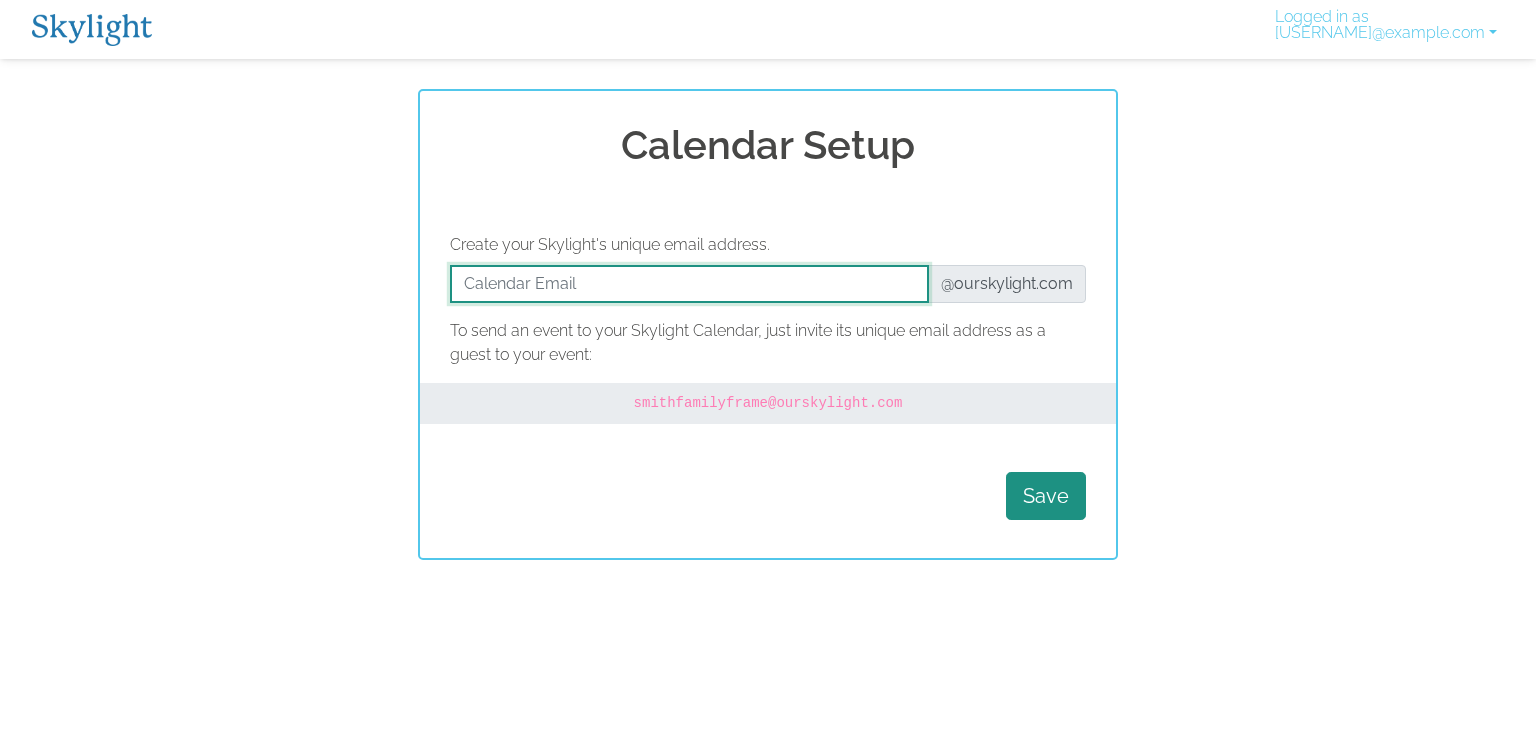 click at bounding box center [689, 284] 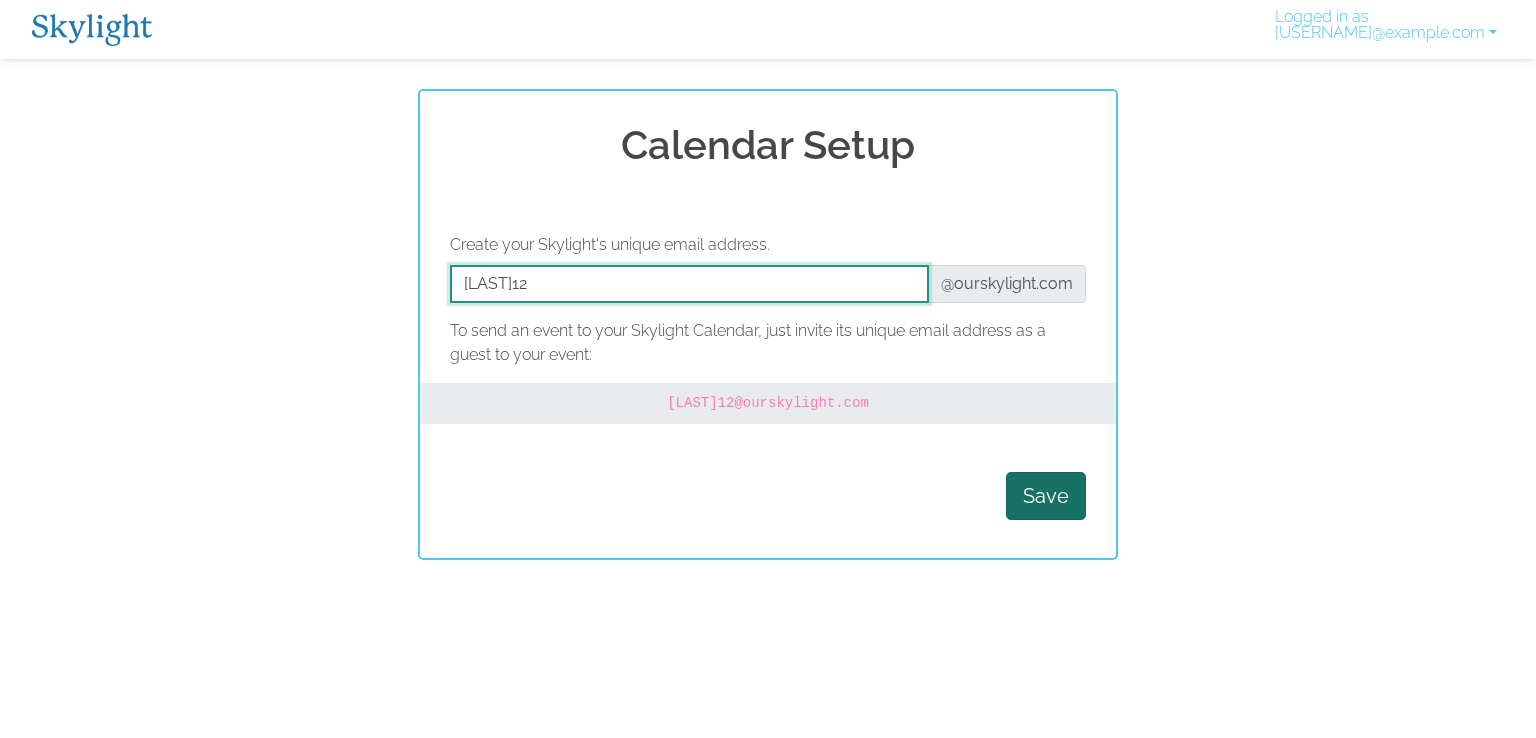 type on "[LAST]12" 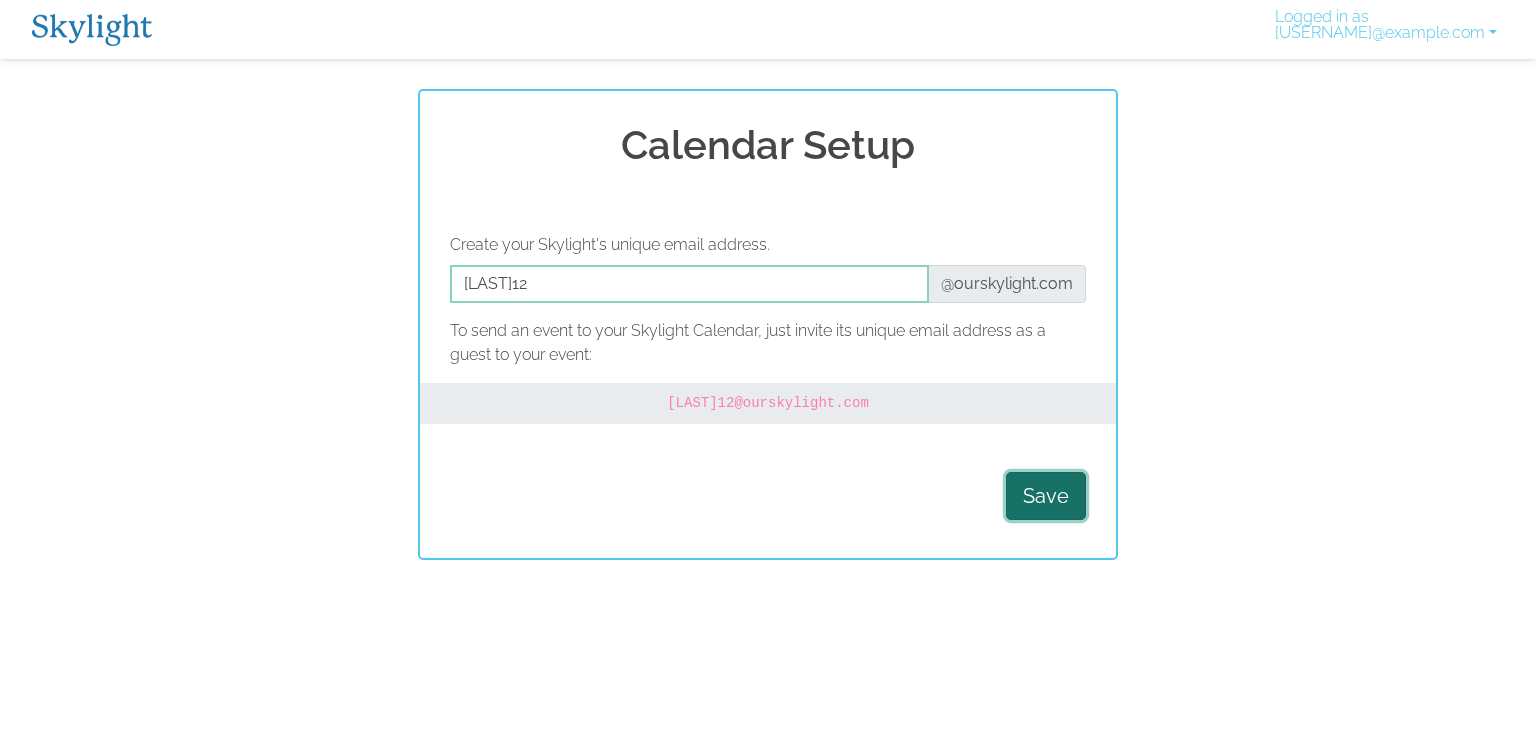 click on "Save" at bounding box center (1046, 496) 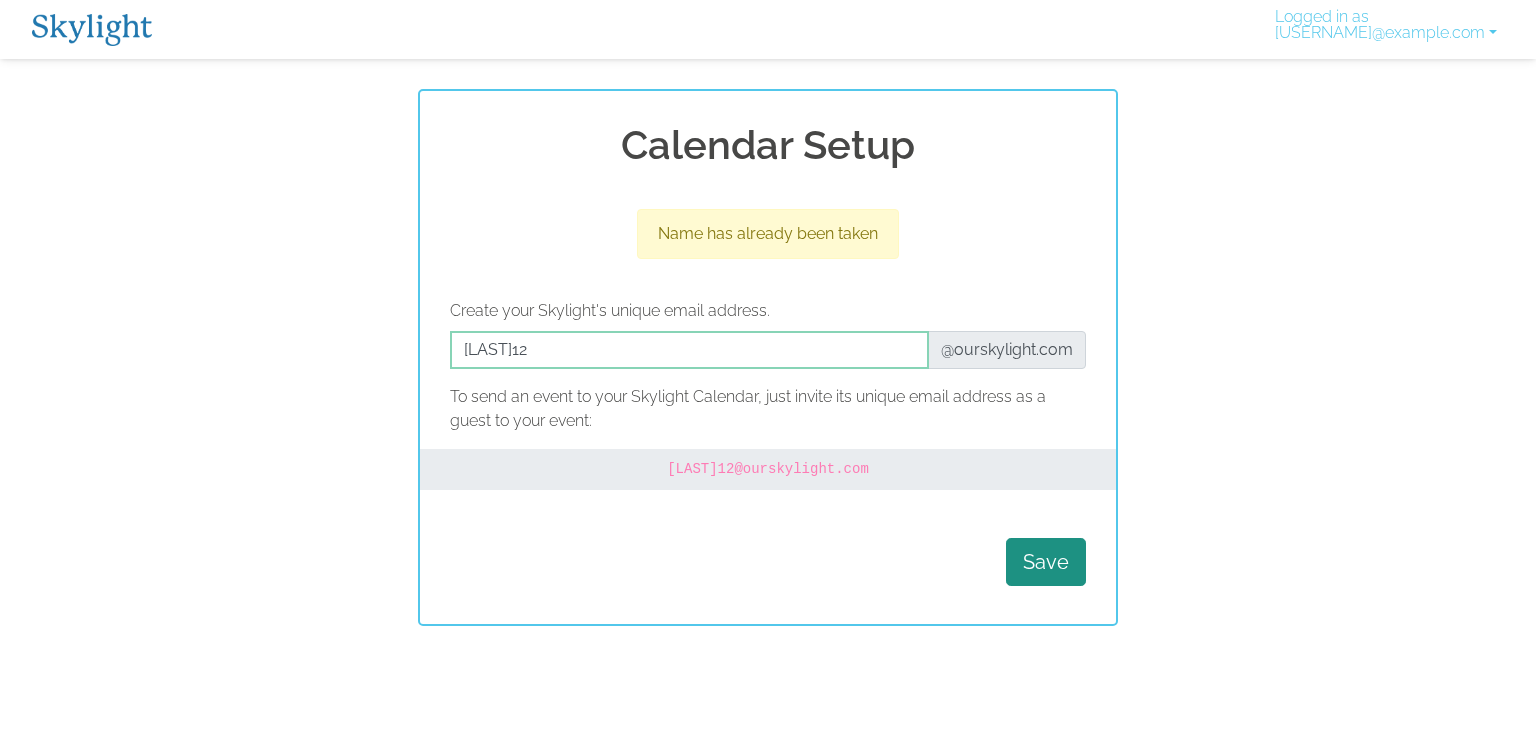 click on "[USERNAME]@example.com" at bounding box center [768, 469] 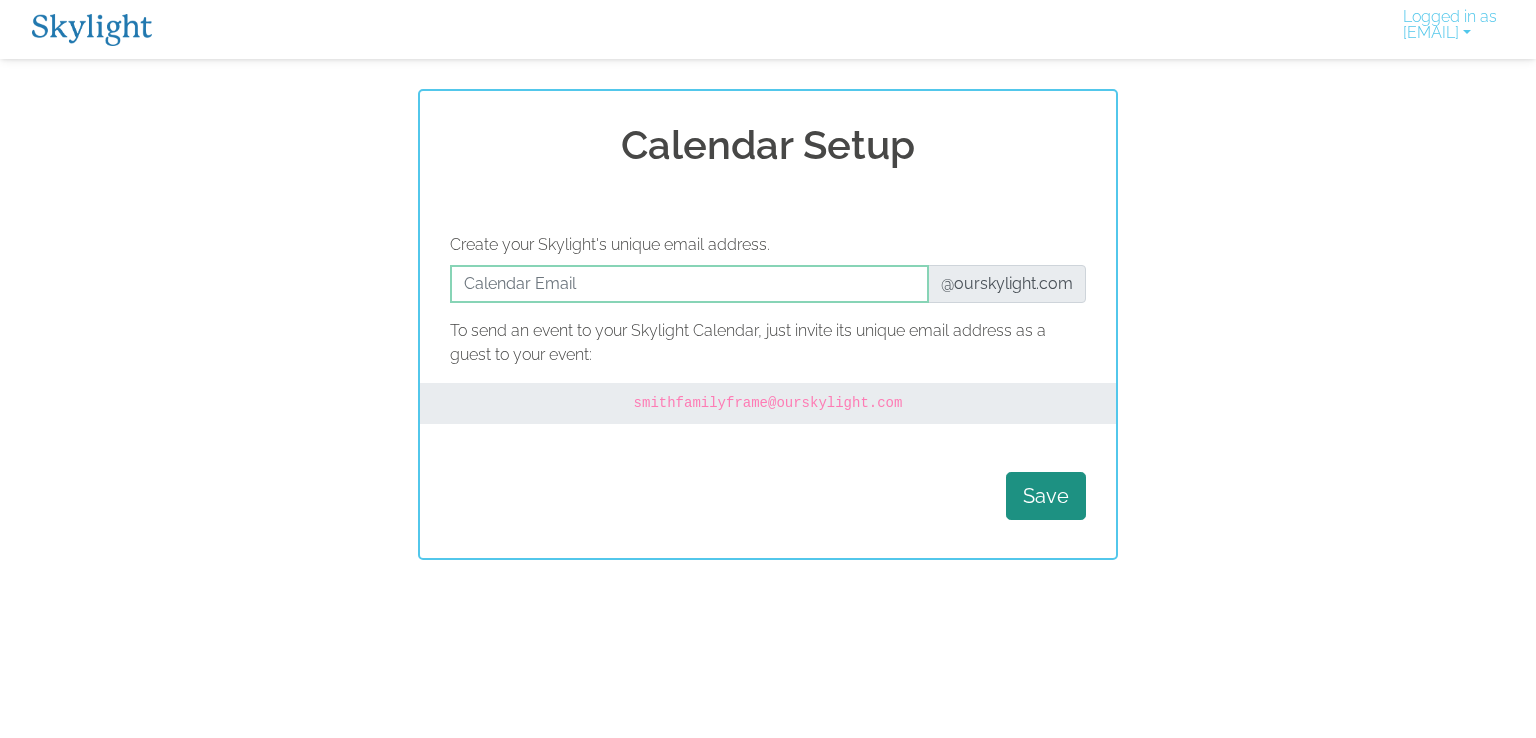 scroll, scrollTop: 0, scrollLeft: 0, axis: both 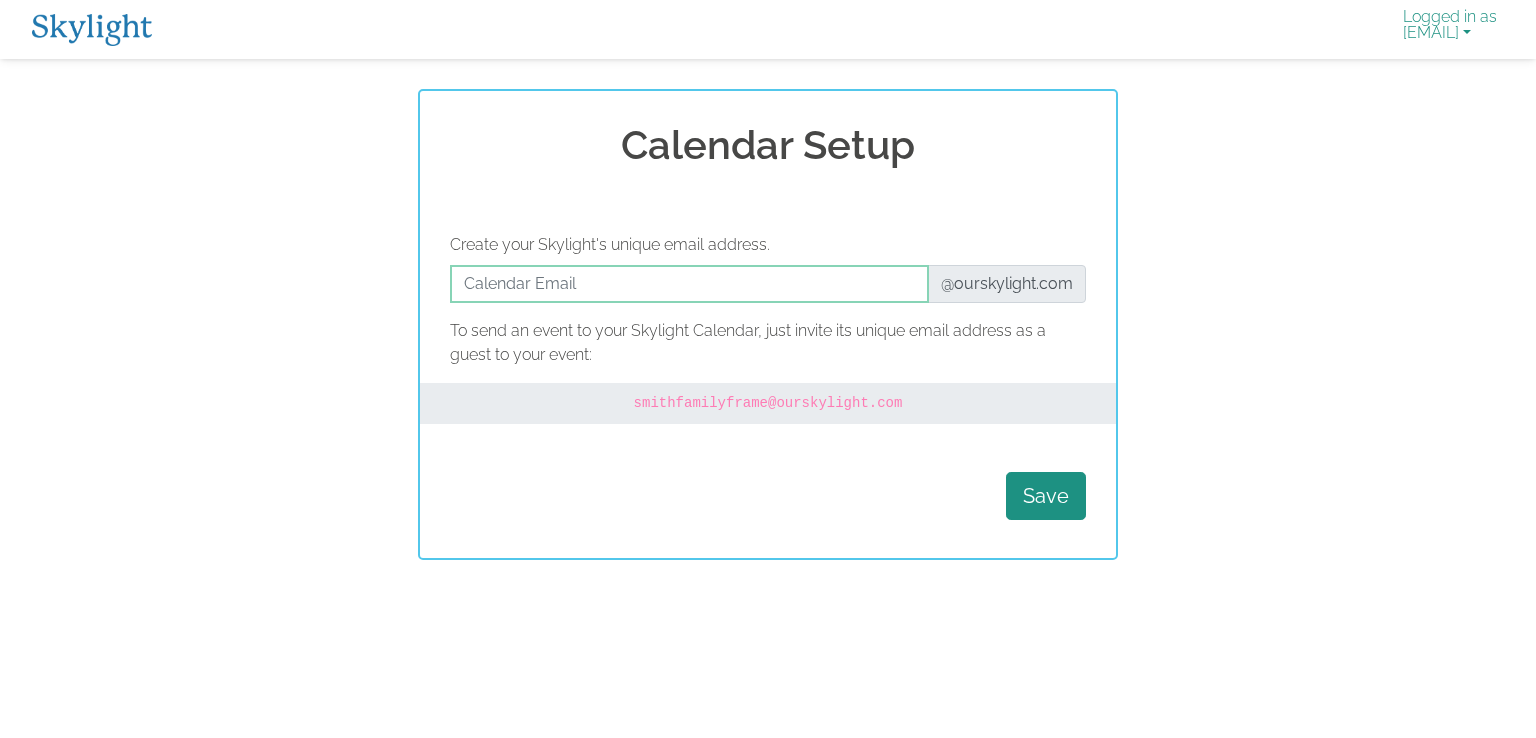 click on "Logged in as ginabraun811@gmail.com" at bounding box center [1450, 29] 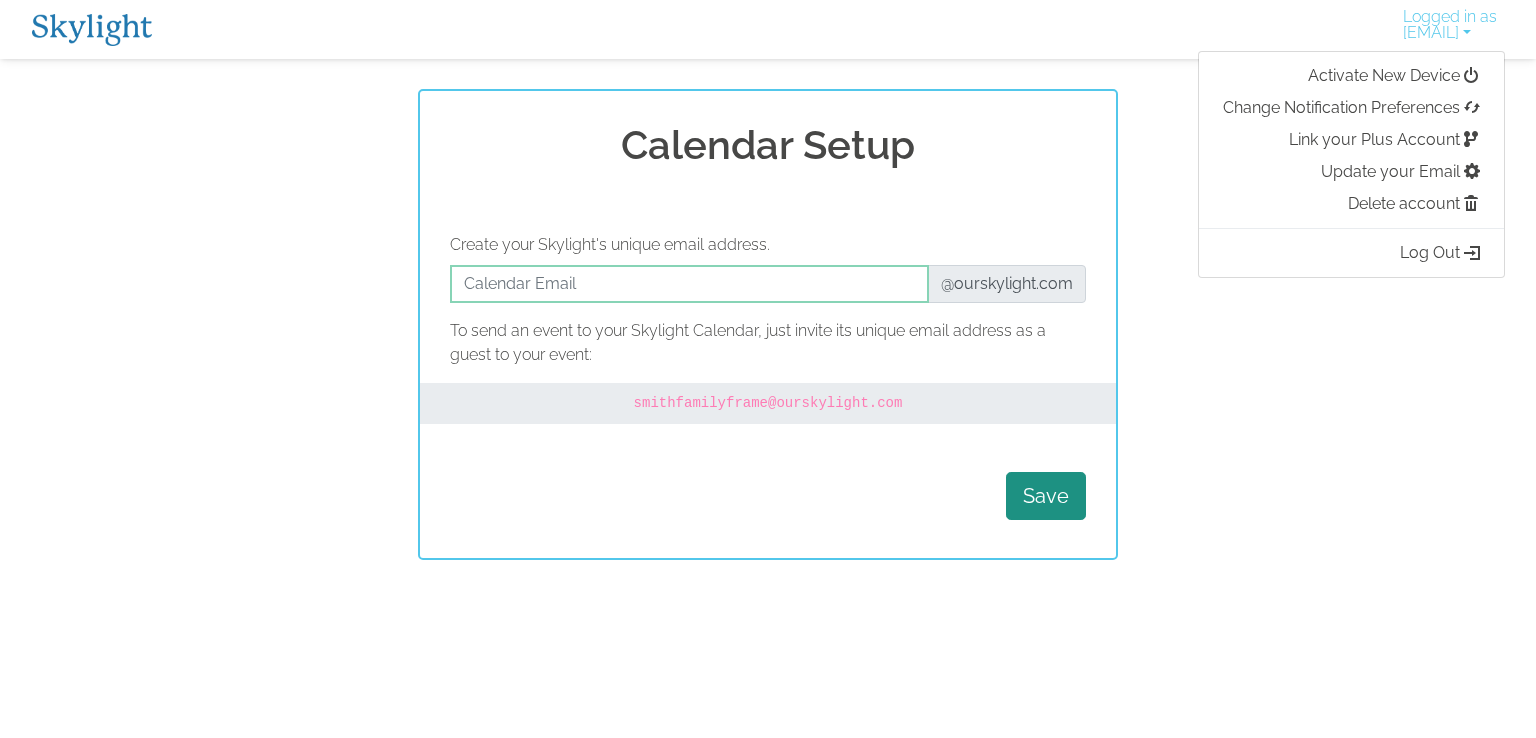 click on "Calendar Setup Create your Skylight's unique email address.   @ourskylight.com To send an event to your Skylight Calendar, just invite its unique email address as a guest to your event: smithfamilyframe @ourskylight.com Save" at bounding box center (768, 324) 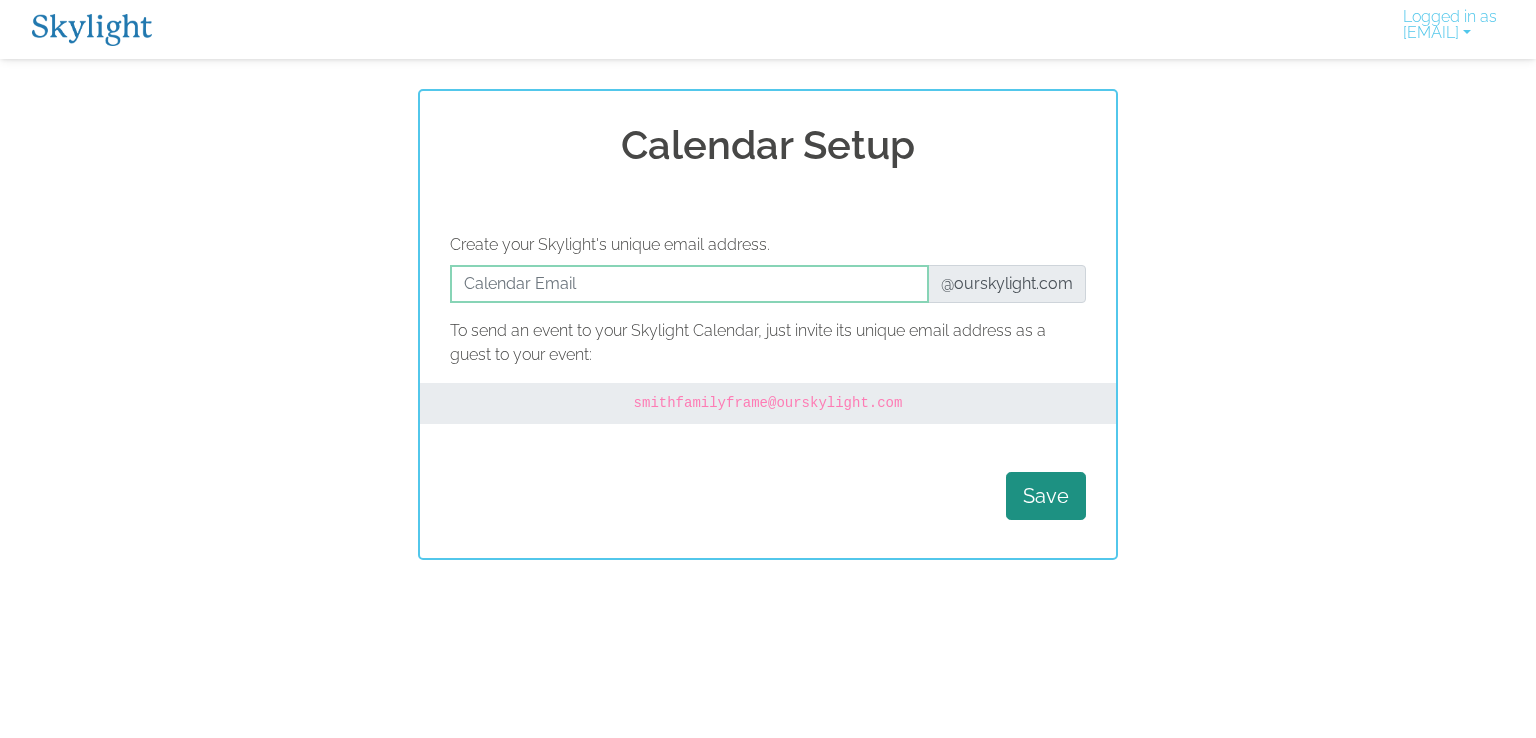 scroll, scrollTop: 0, scrollLeft: 0, axis: both 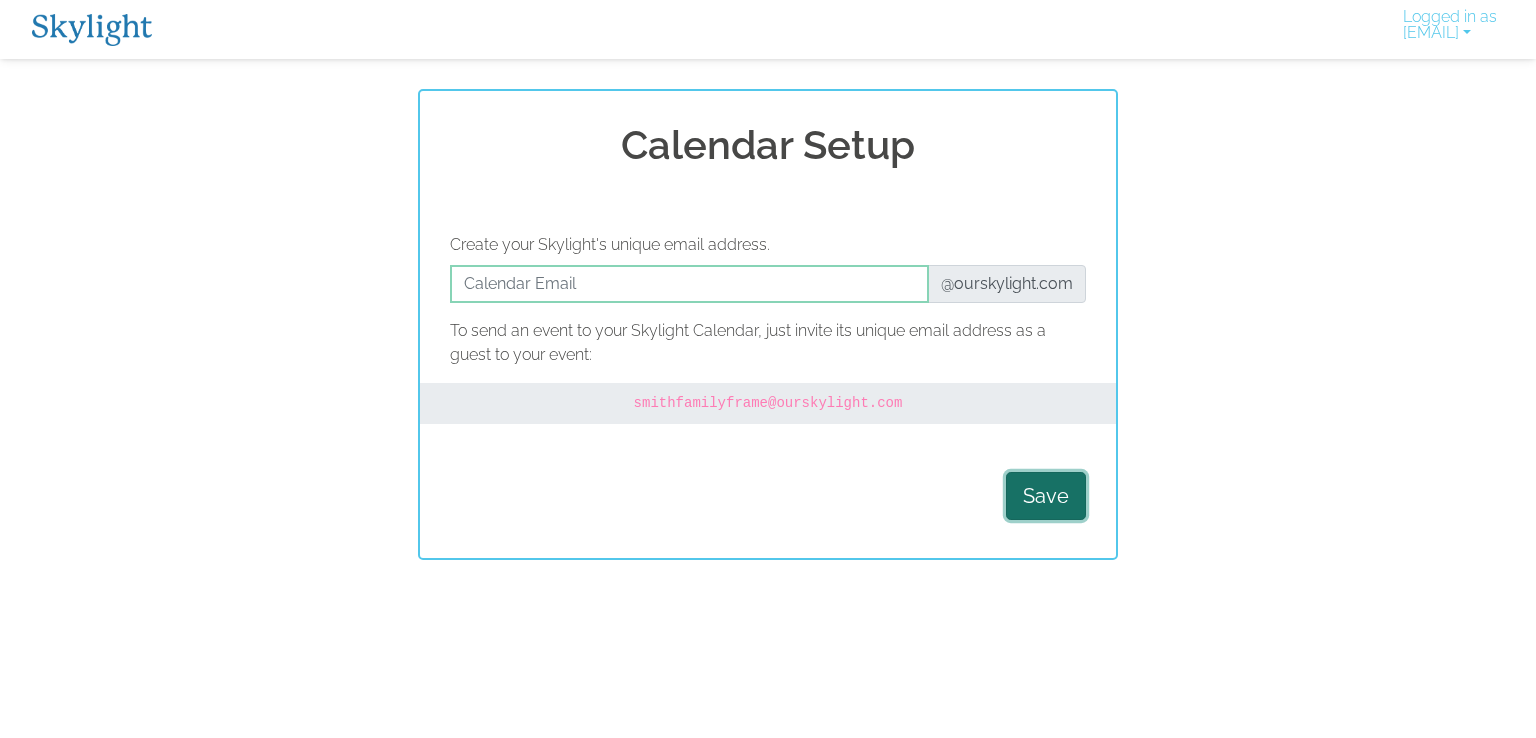 click on "Save" at bounding box center [1046, 496] 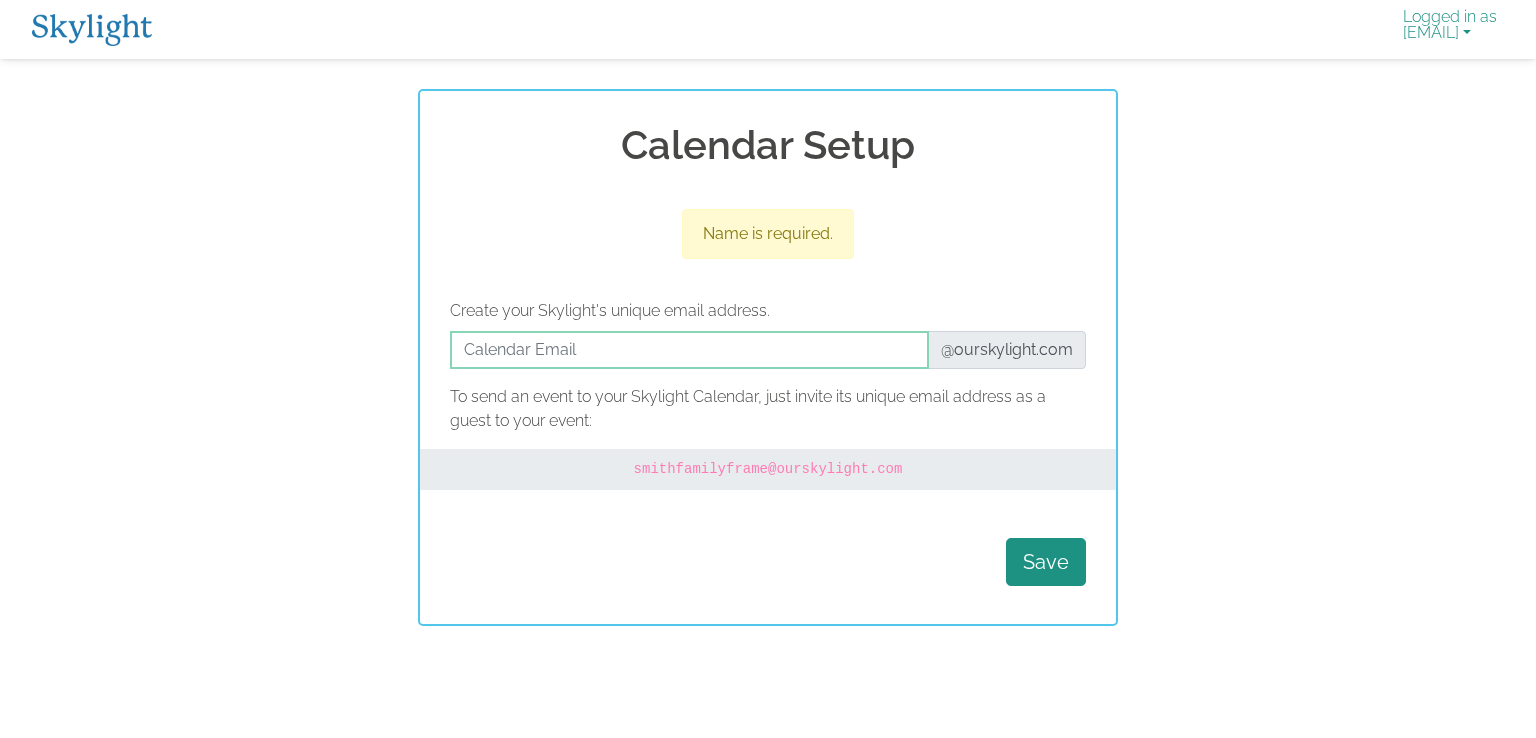 click on "Logged in as ginabraun811@gmail.com" at bounding box center [1450, 29] 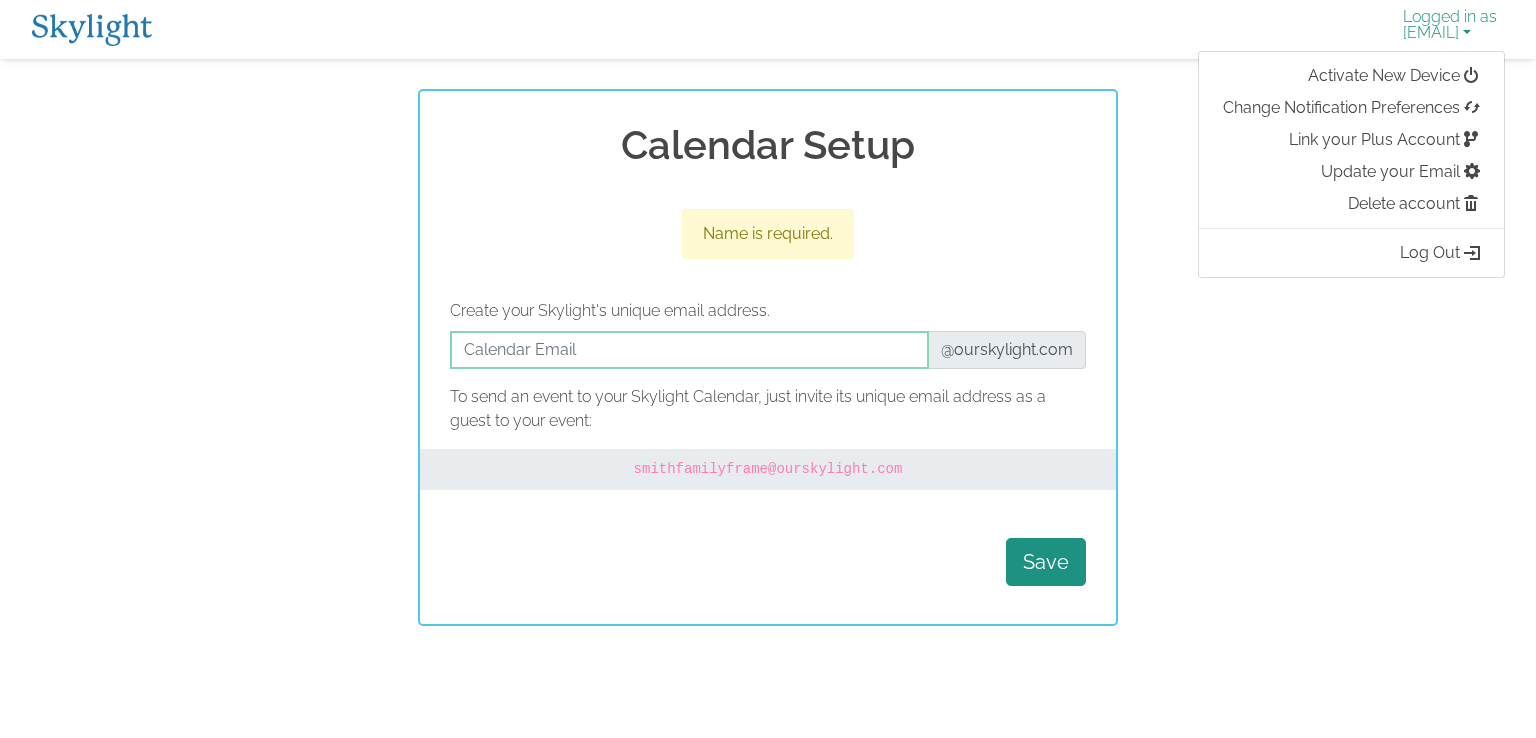 click on "Logged in as ginabraun811@gmail.com" at bounding box center (1450, 29) 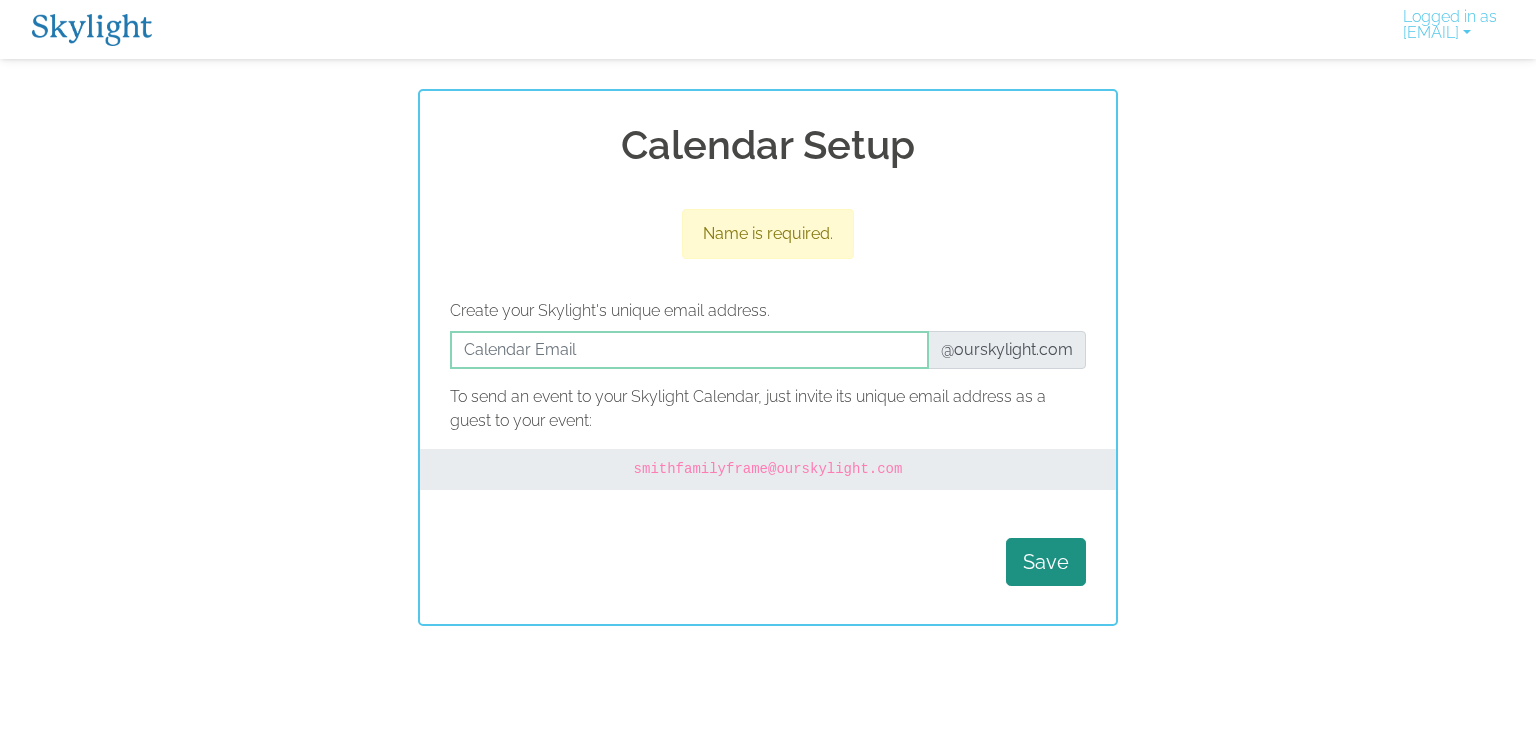click at bounding box center (92, 30) 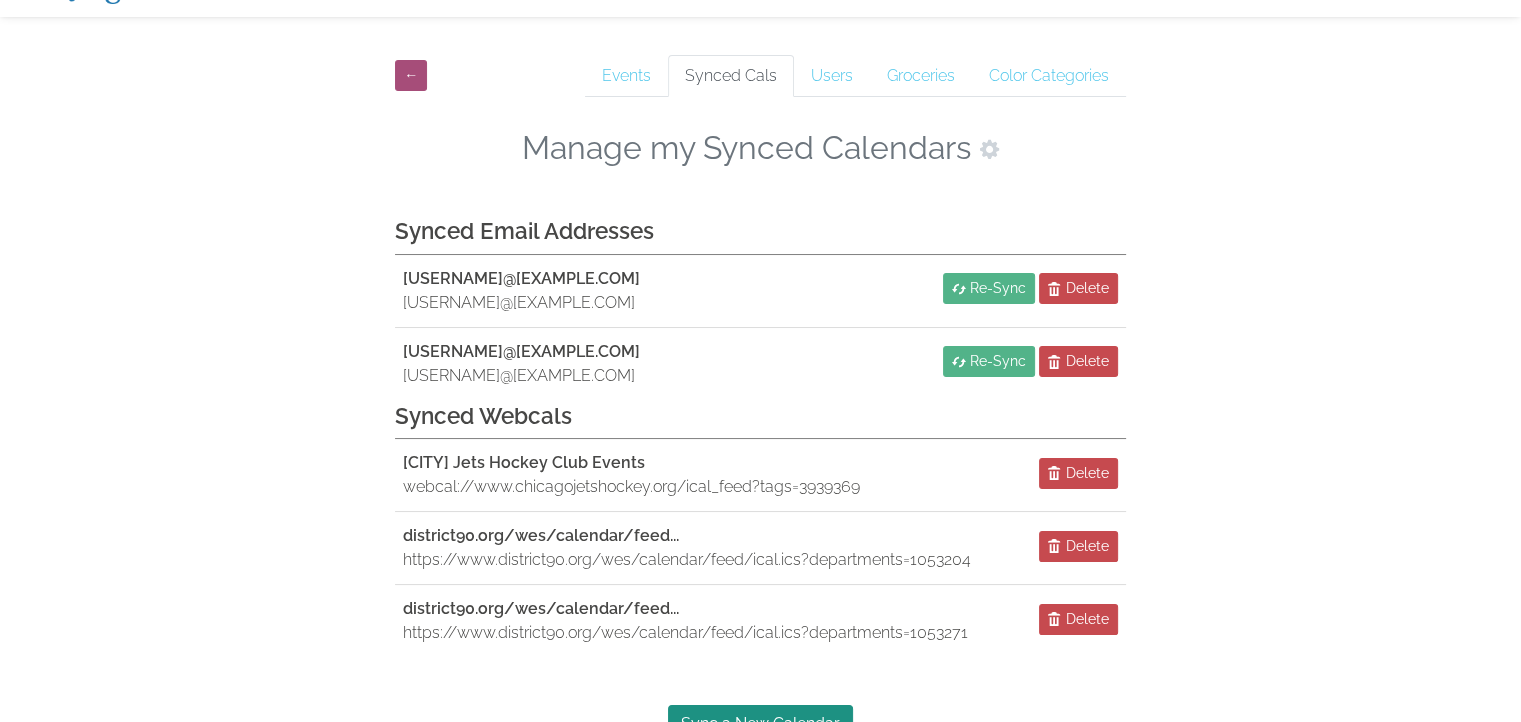 scroll, scrollTop: 0, scrollLeft: 0, axis: both 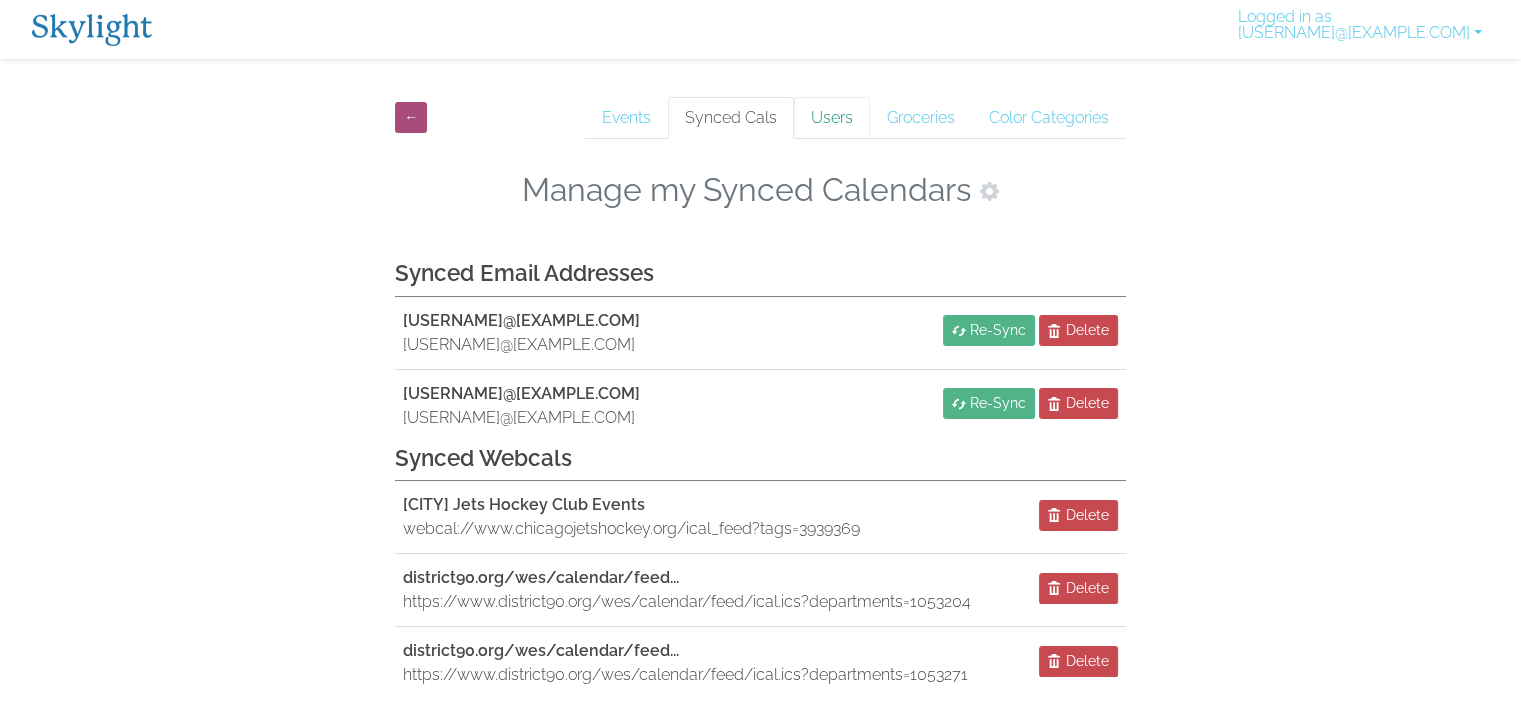 click on "Users" at bounding box center (832, 118) 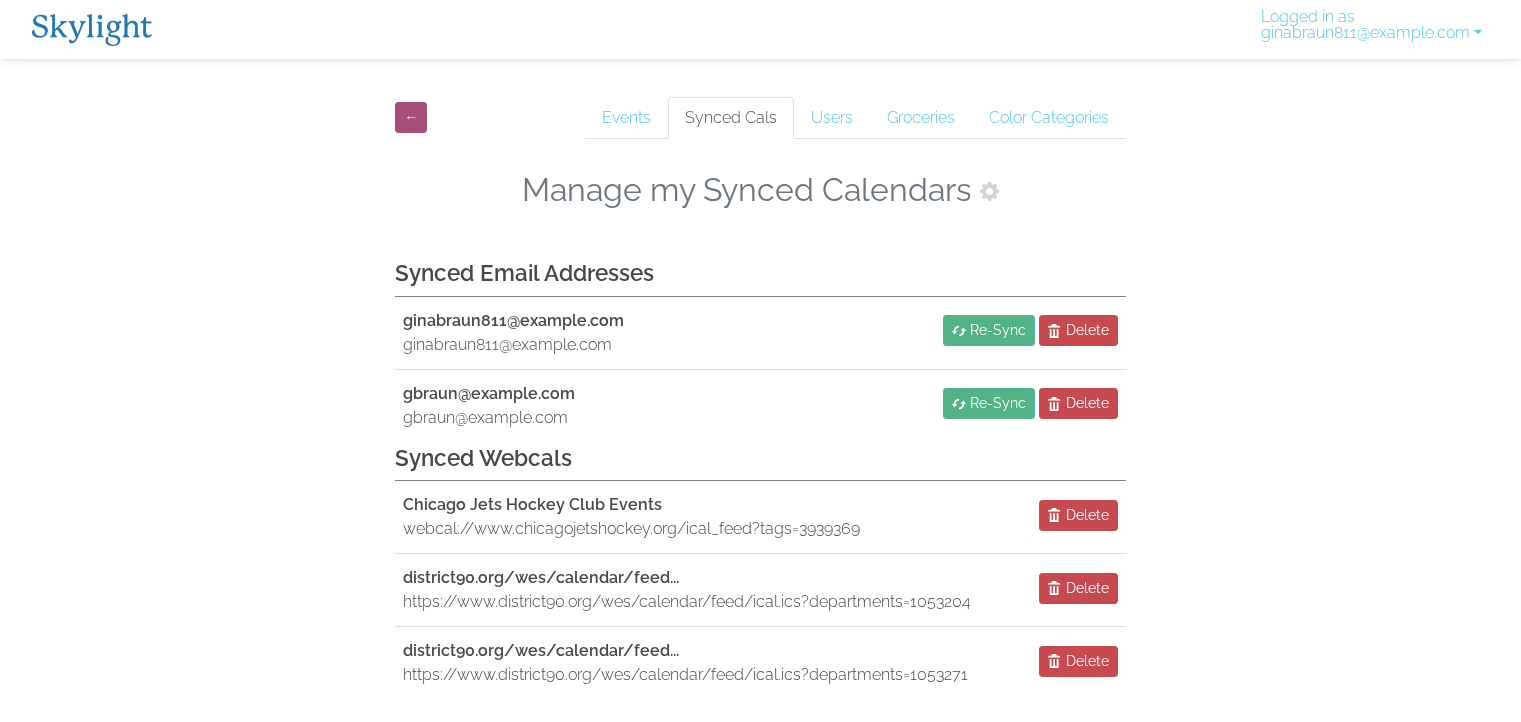 scroll, scrollTop: 0, scrollLeft: 0, axis: both 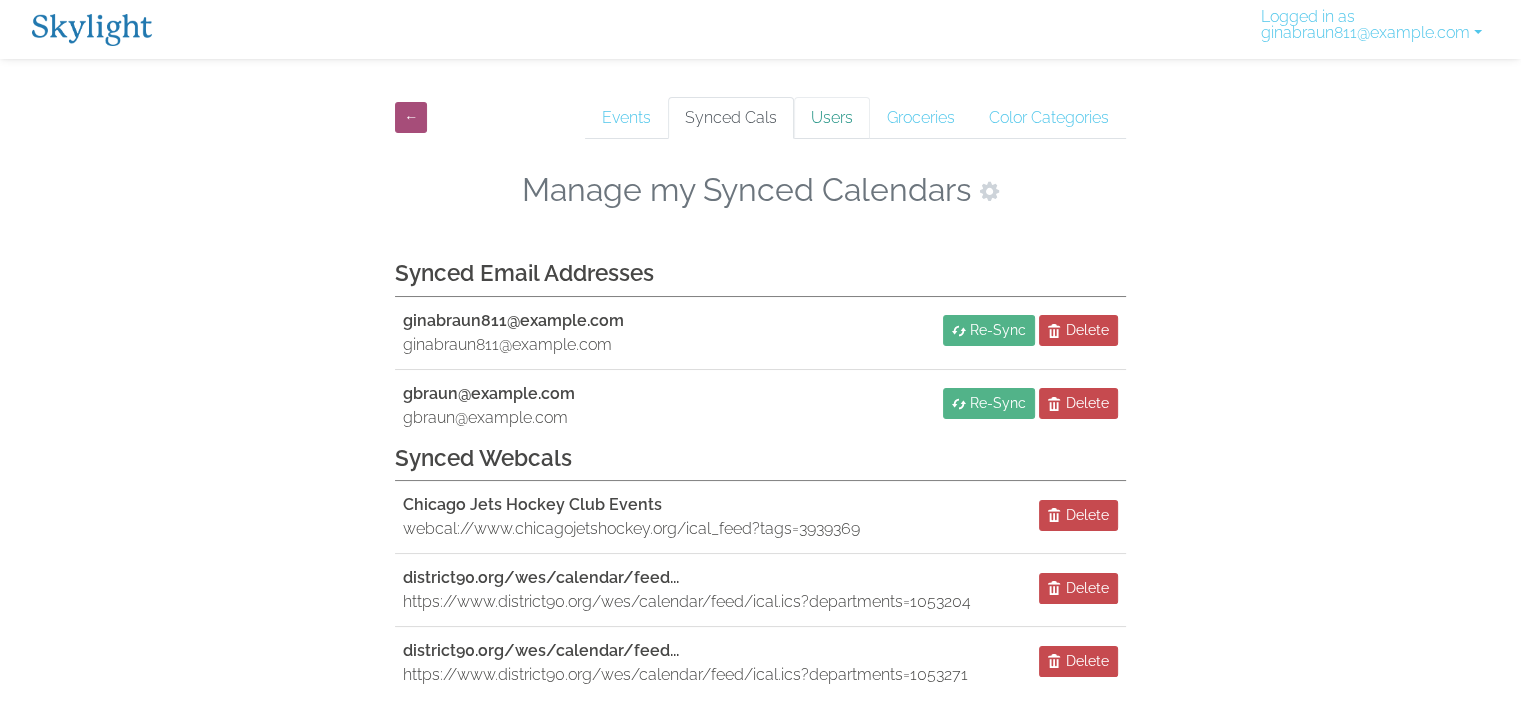 click on "Users" at bounding box center (832, 118) 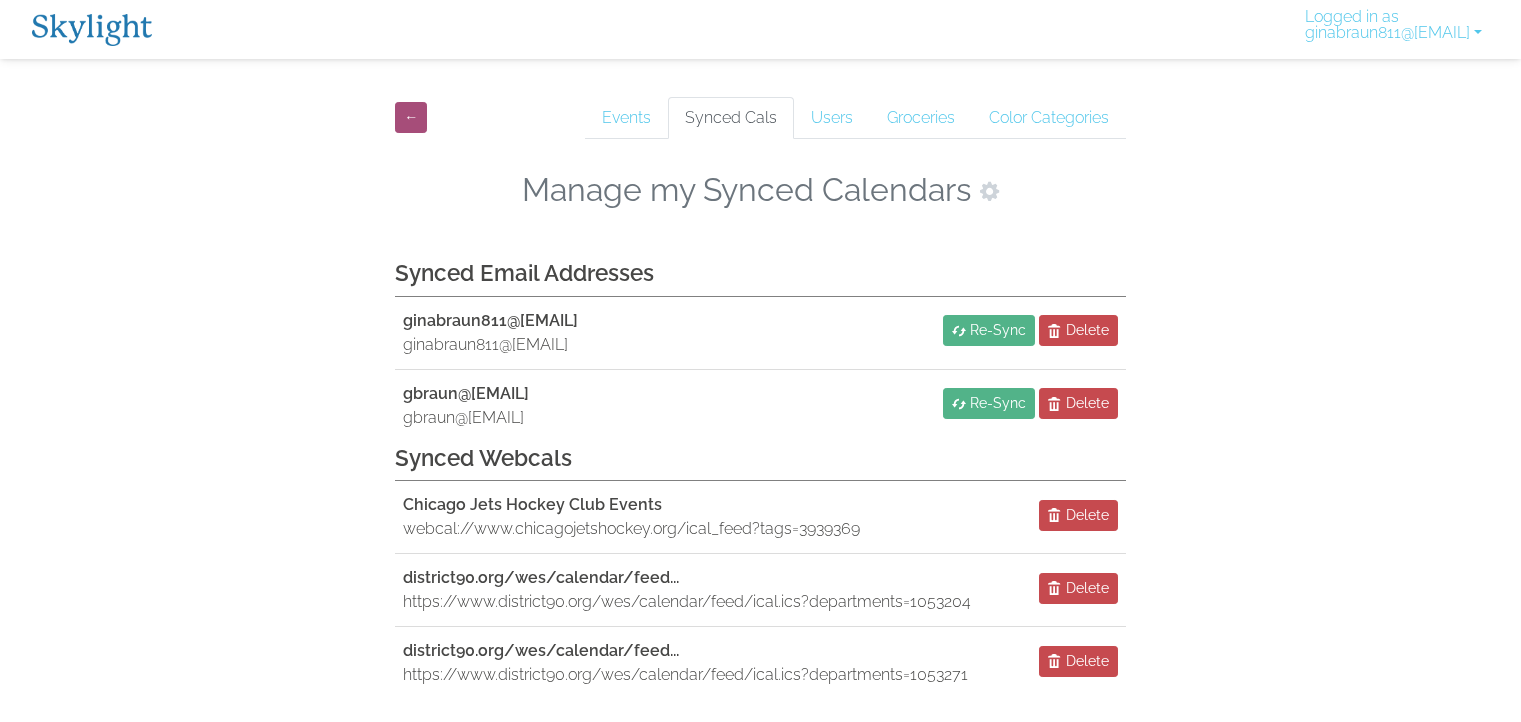 scroll, scrollTop: 0, scrollLeft: 0, axis: both 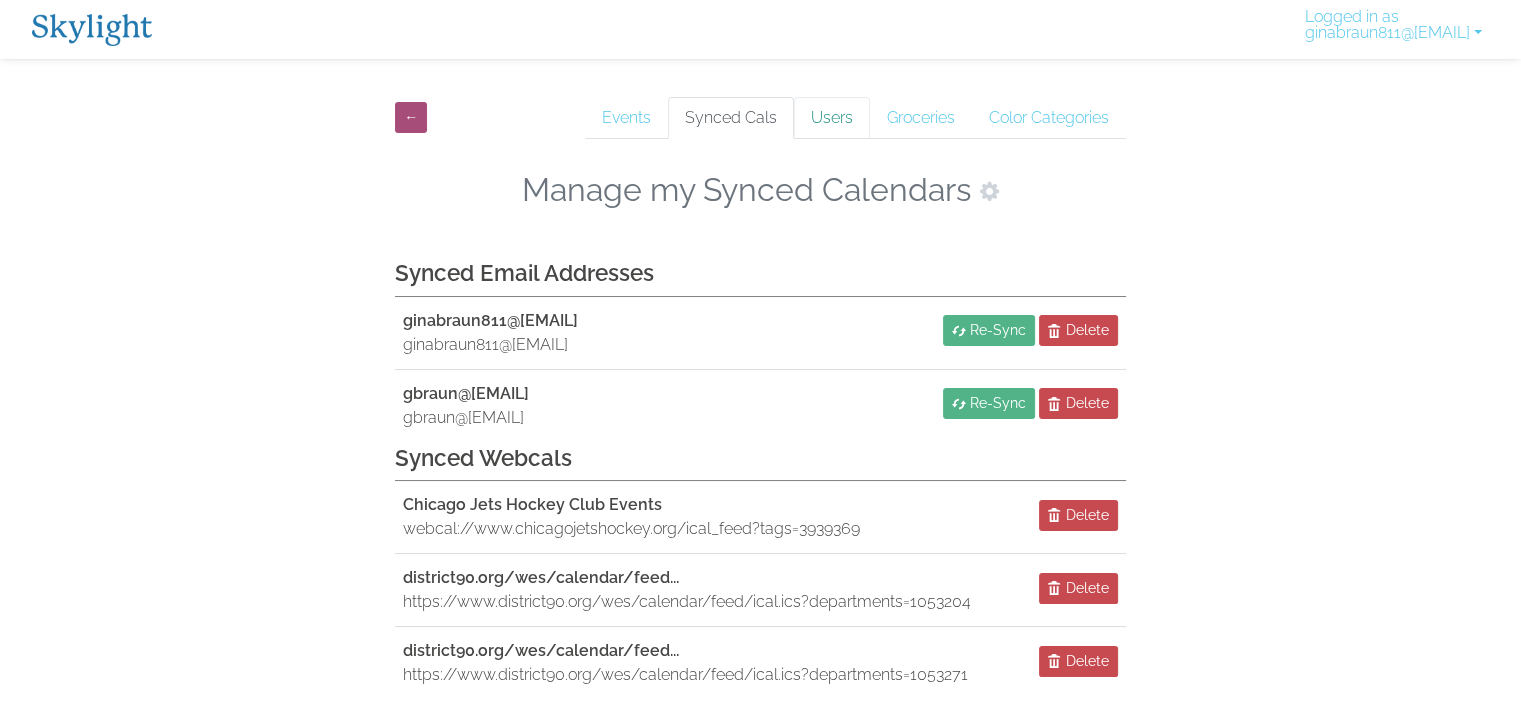 click on "Users" at bounding box center [832, 118] 